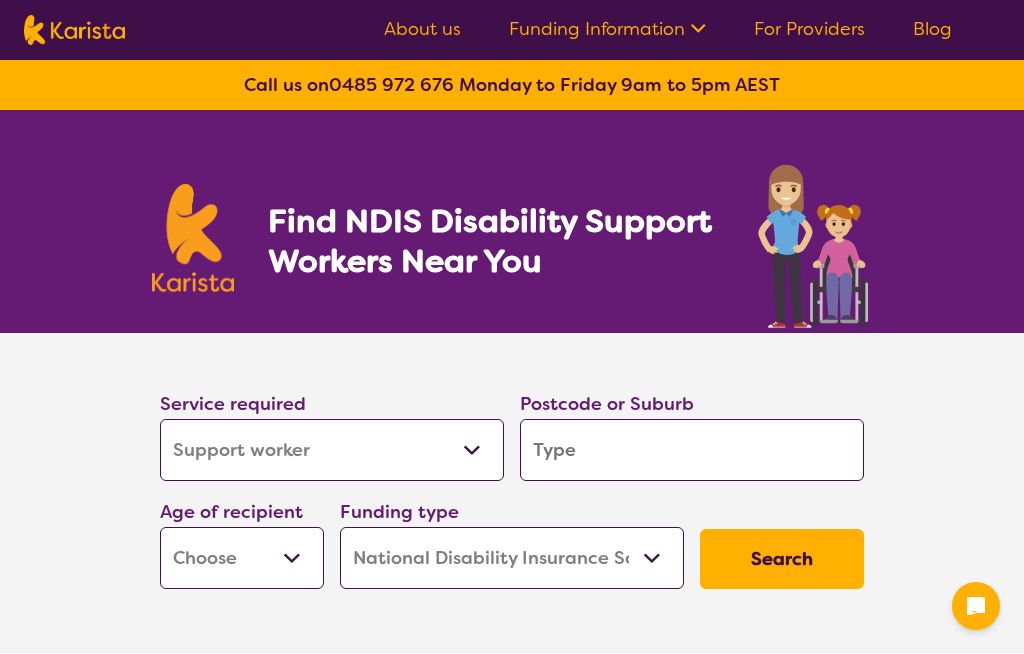 select on "Support worker" 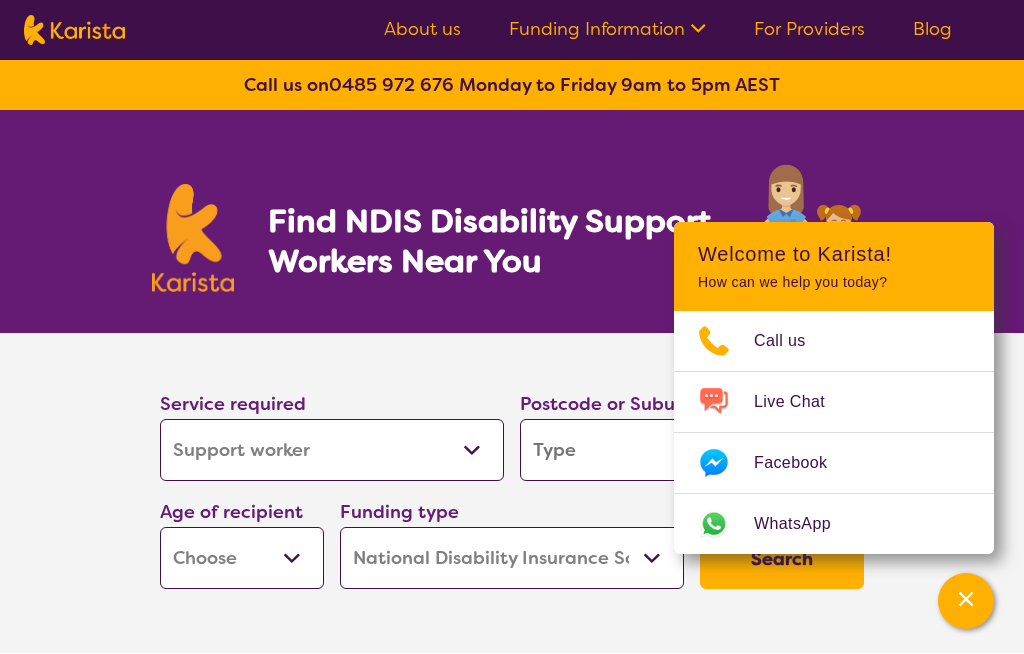 click on "Allied Health Assistant Assessment (ADHD or Autism) Behaviour support Counselling Dietitian Domestic and home help Employment Support Exercise physiology Home Care Package Provider Key Worker NDIS Plan management NDIS Support Coordination Nursing services Occupational therapy Personal care Physiotherapy Podiatry Psychology Psychosocial Recovery Coach Respite Speech therapy Support worker Supported accommodation" at bounding box center (332, 450) 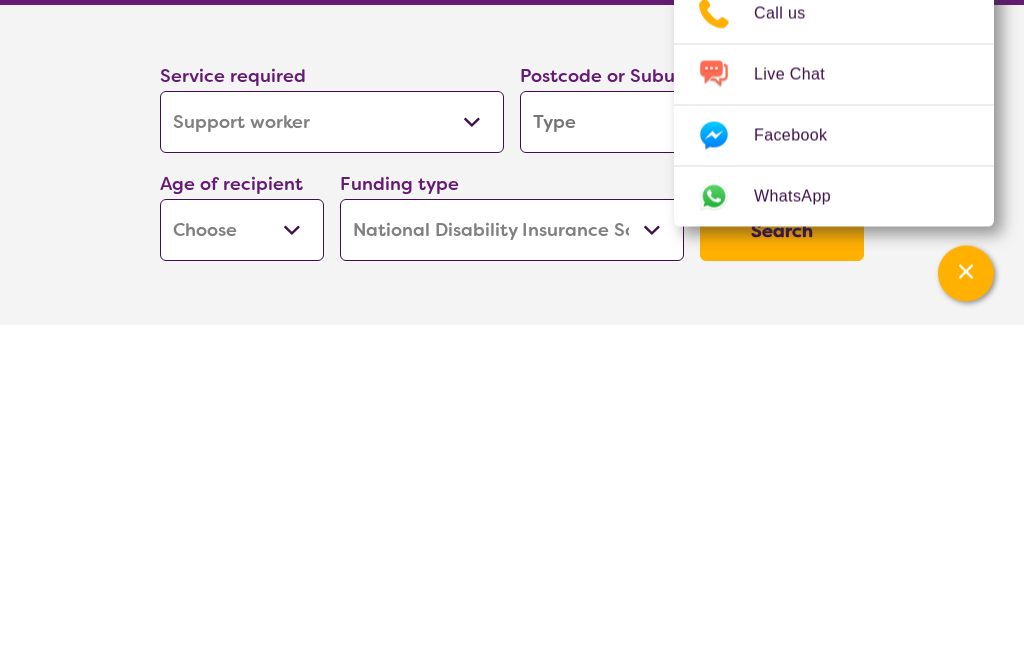 type on "3" 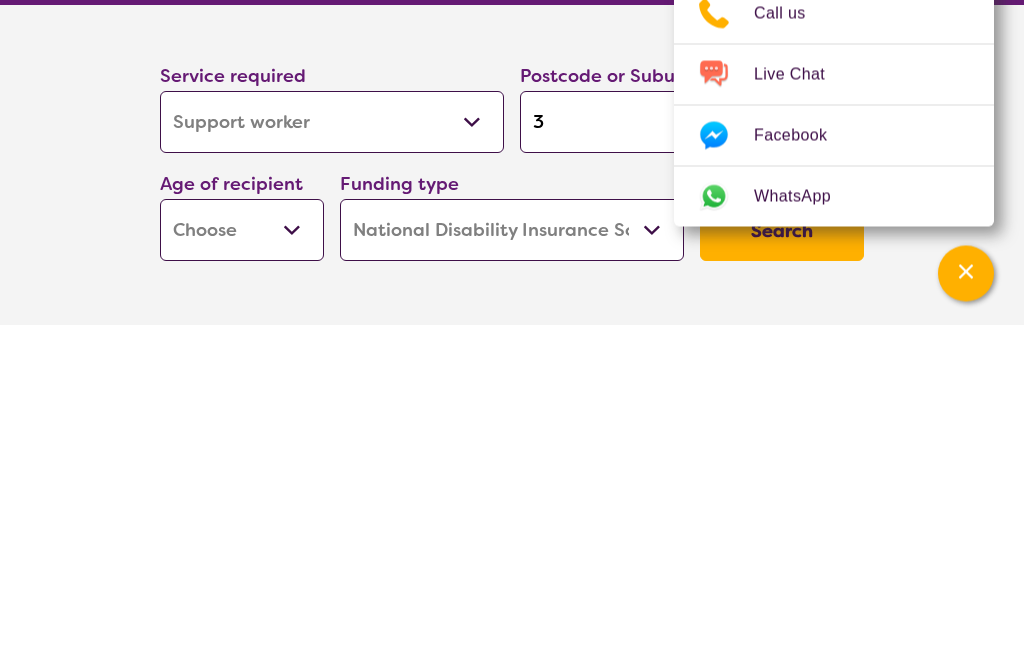 type on "3" 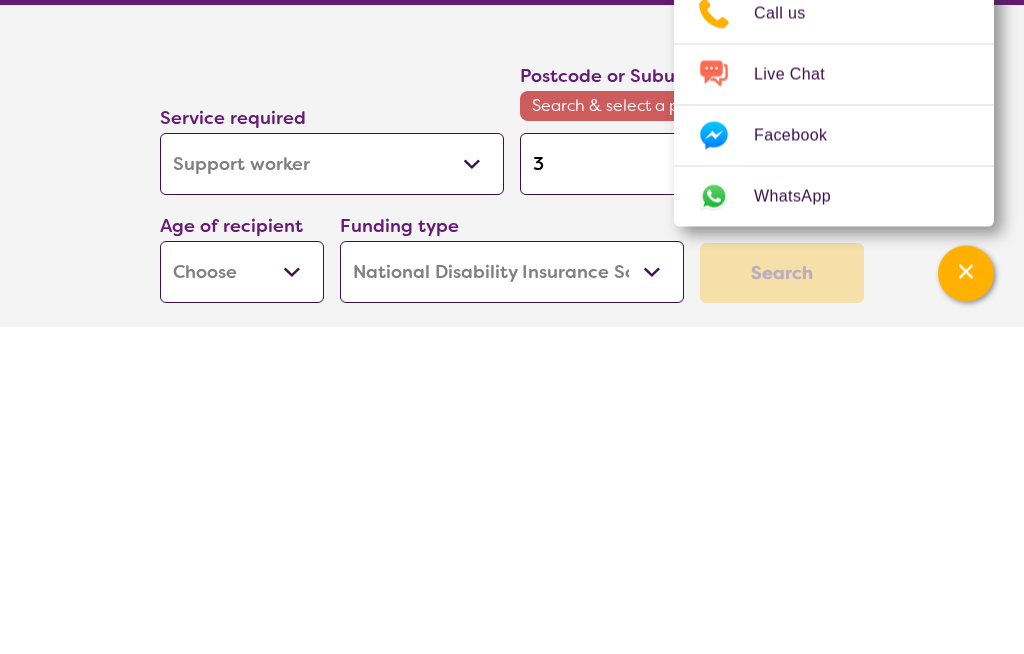 type on "30" 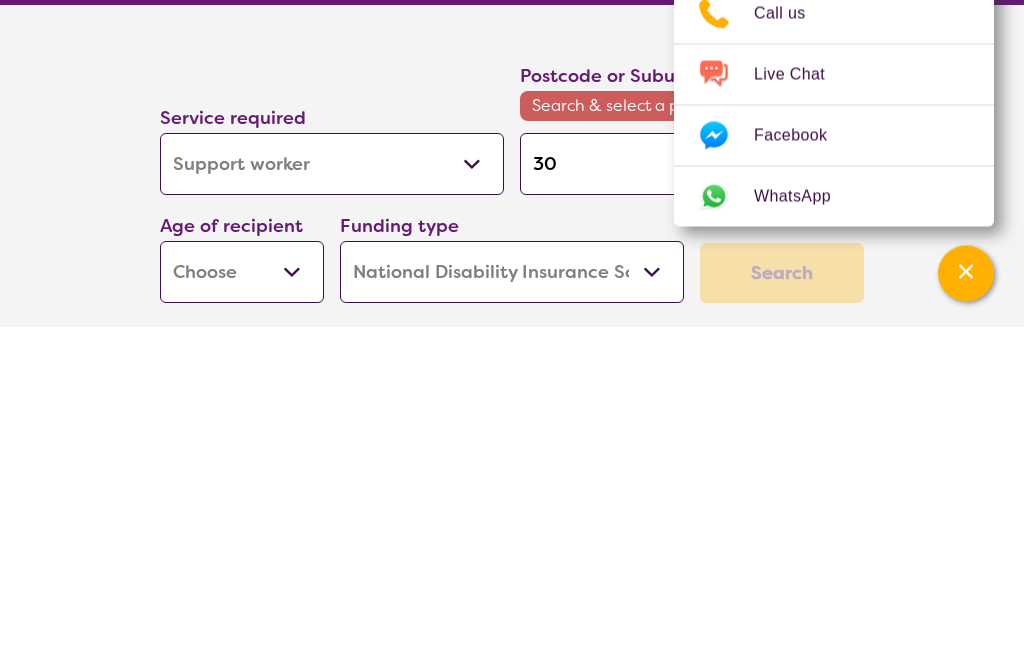 type on "303" 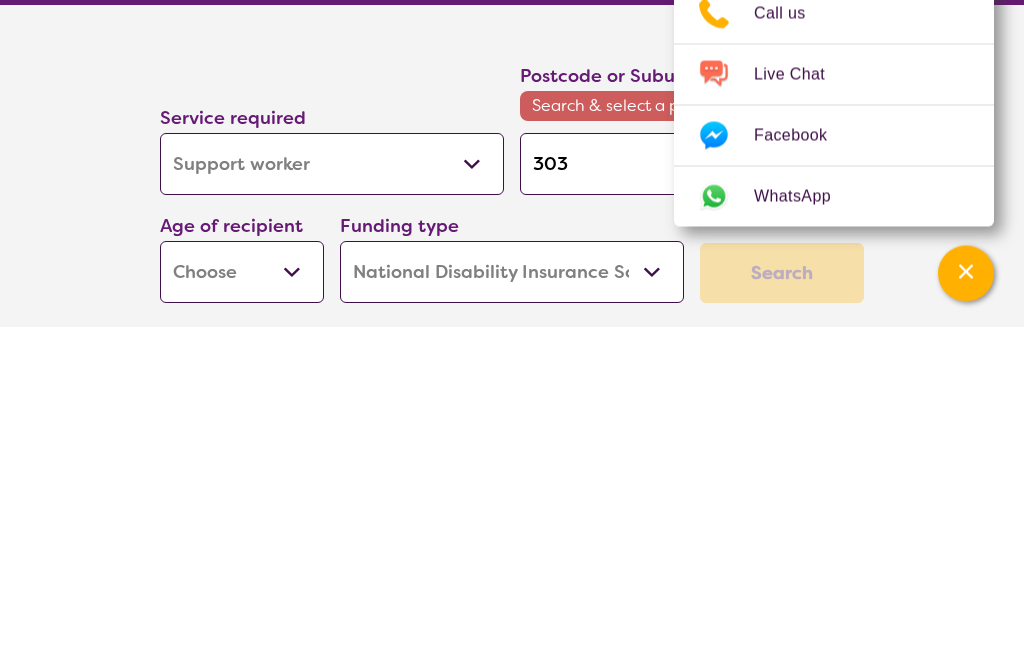 type on "3030" 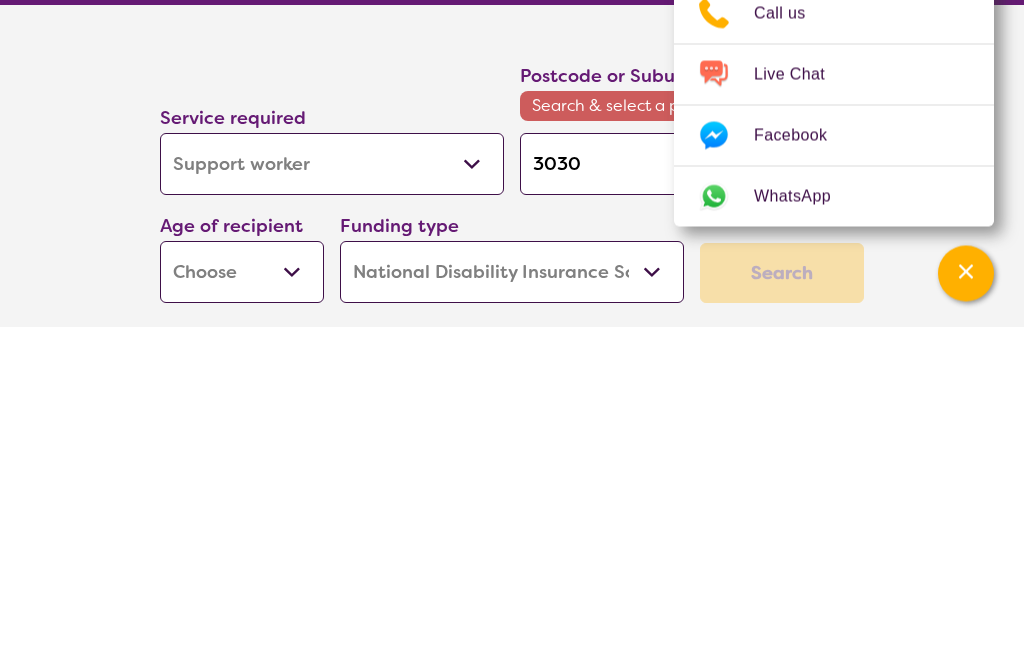 type on "3030" 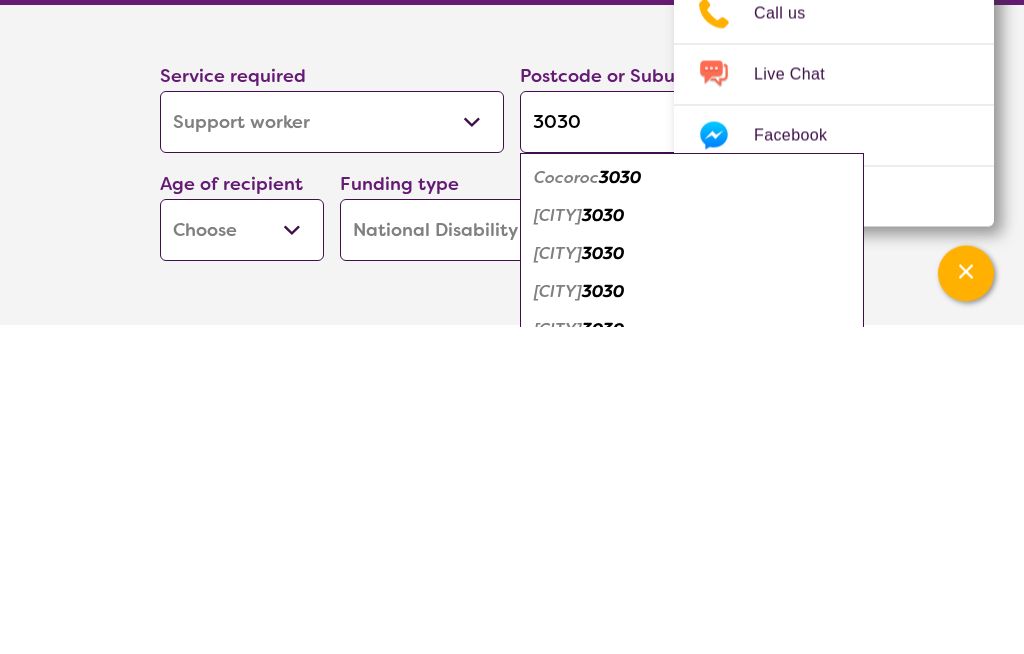 scroll, scrollTop: 328, scrollLeft: 0, axis: vertical 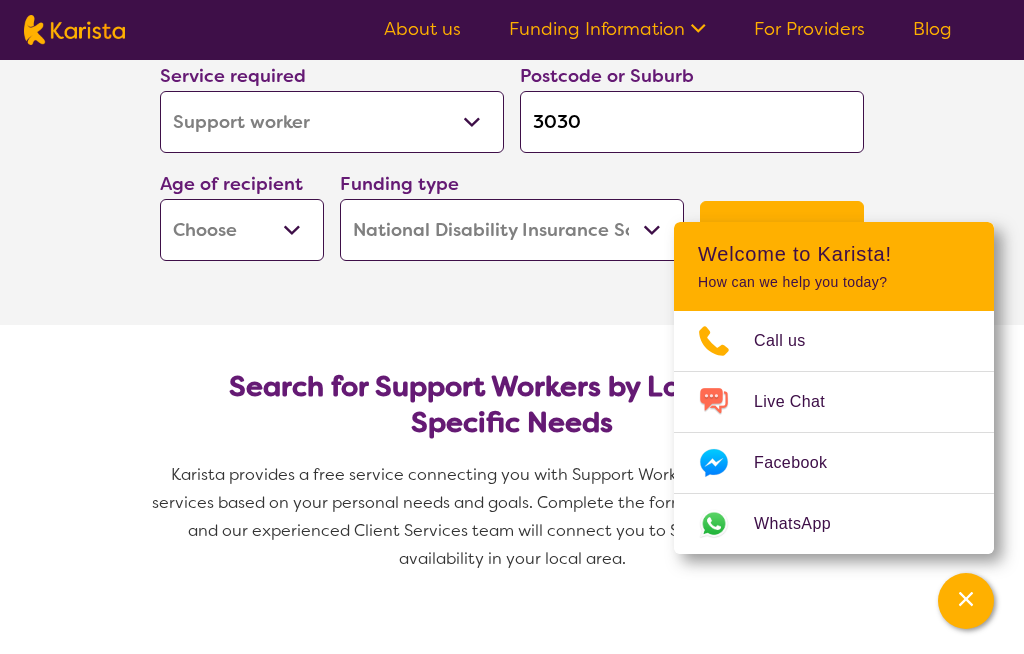 click on "3030" at bounding box center (692, 122) 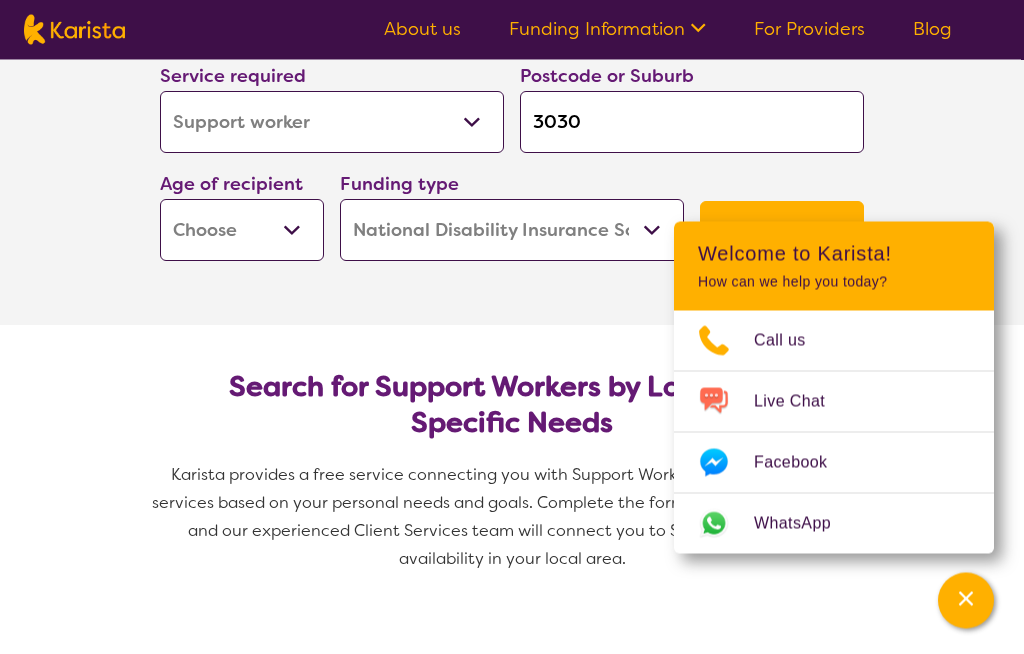 scroll, scrollTop: 325, scrollLeft: 0, axis: vertical 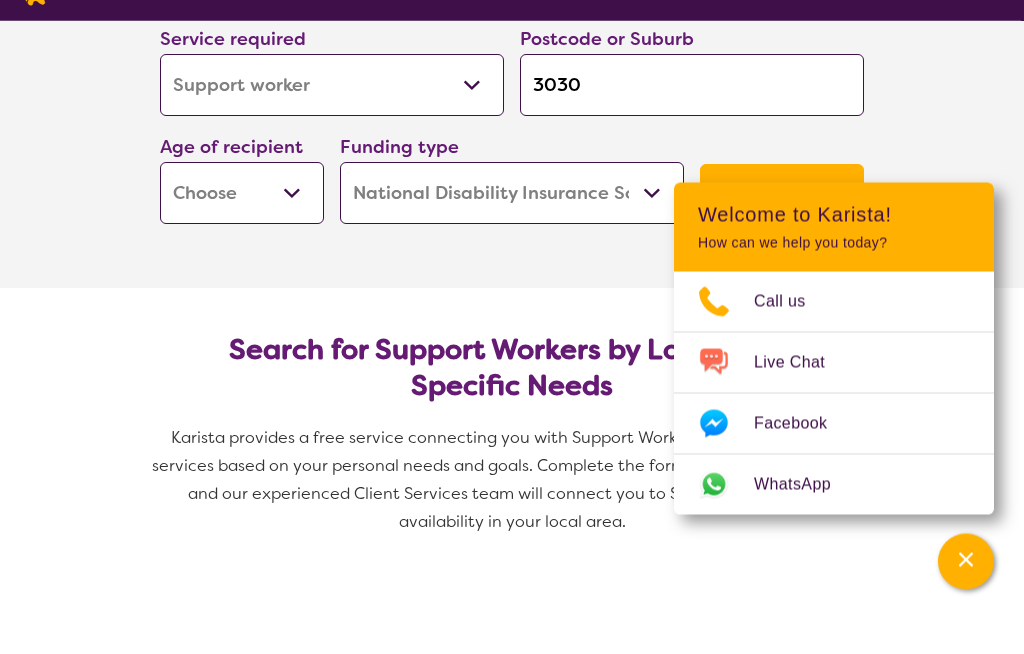 type on "303" 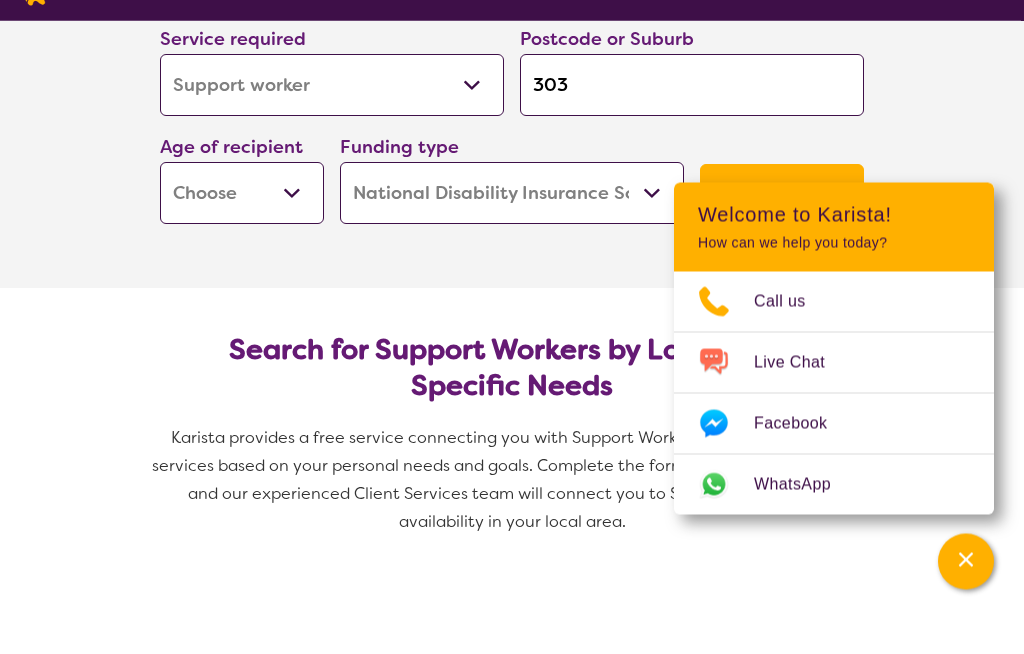 type on "303" 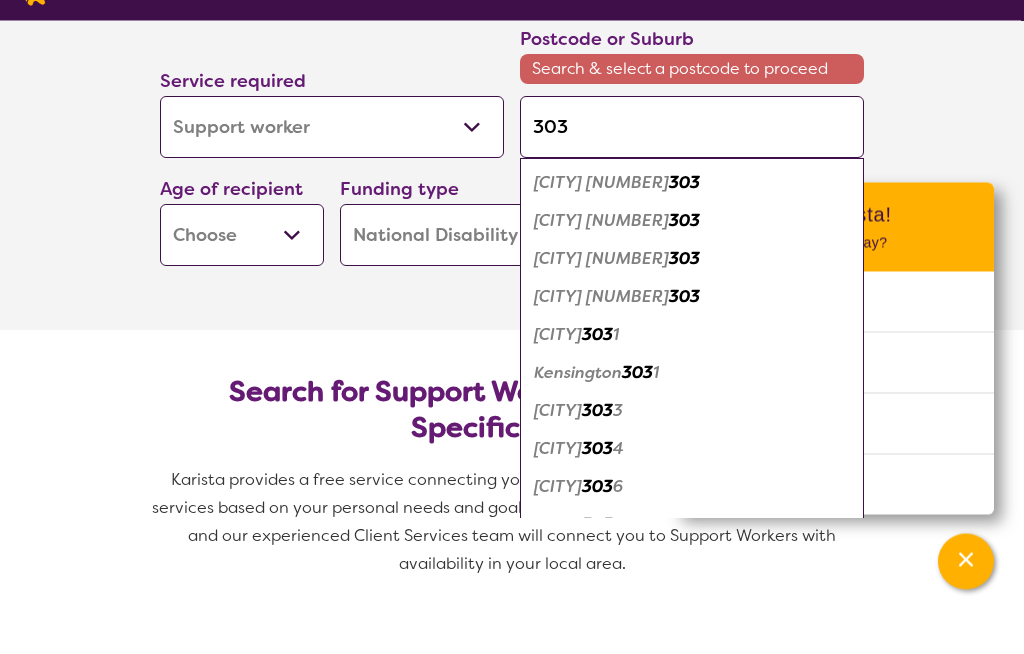 type on "3030" 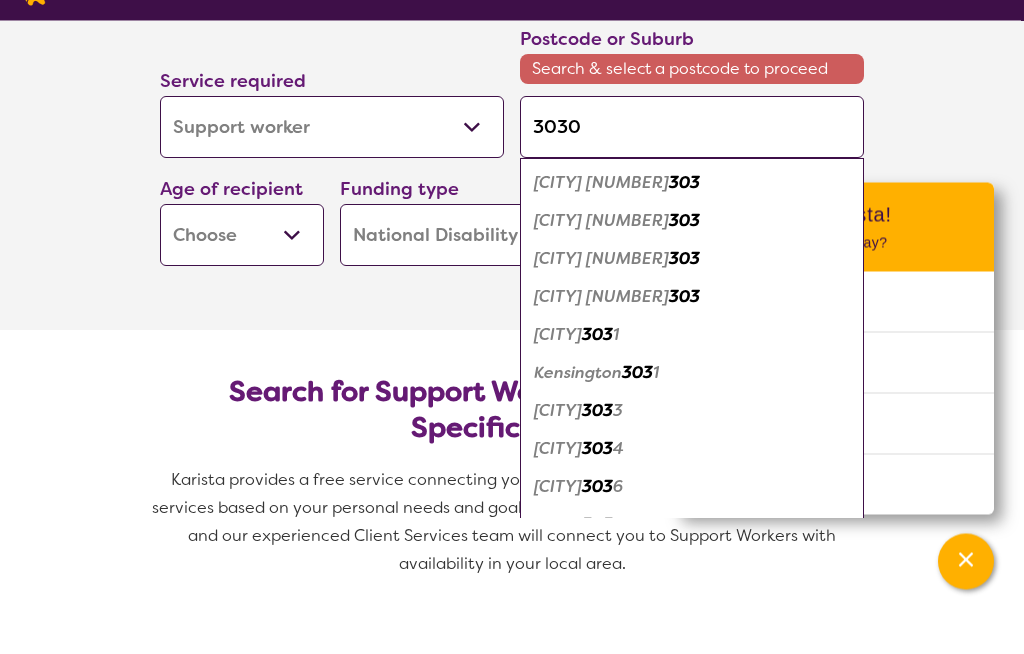 type on "3030" 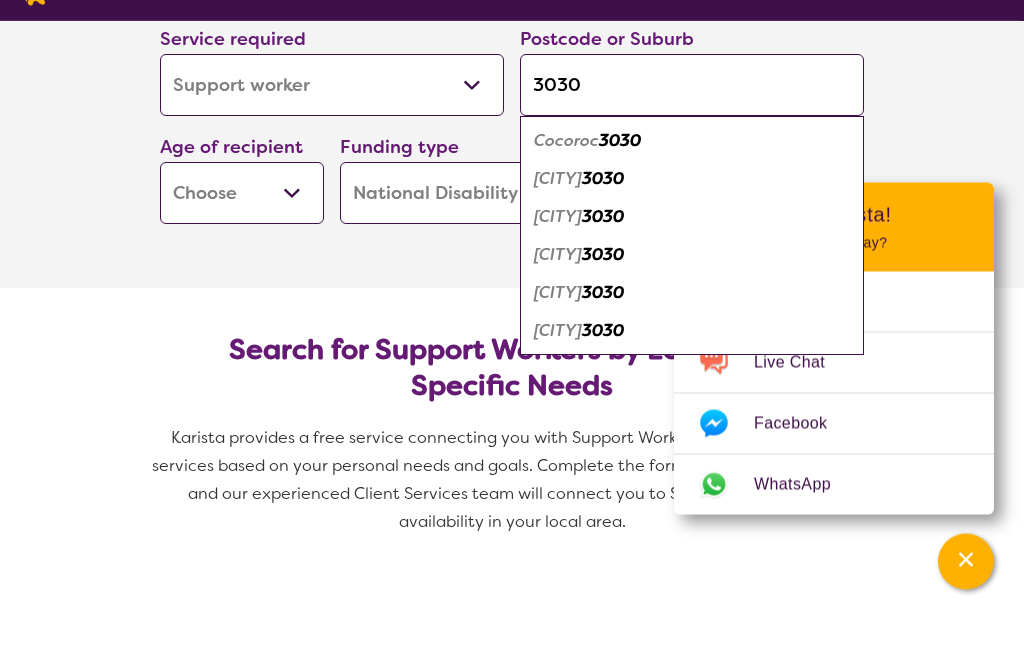 type on "3030" 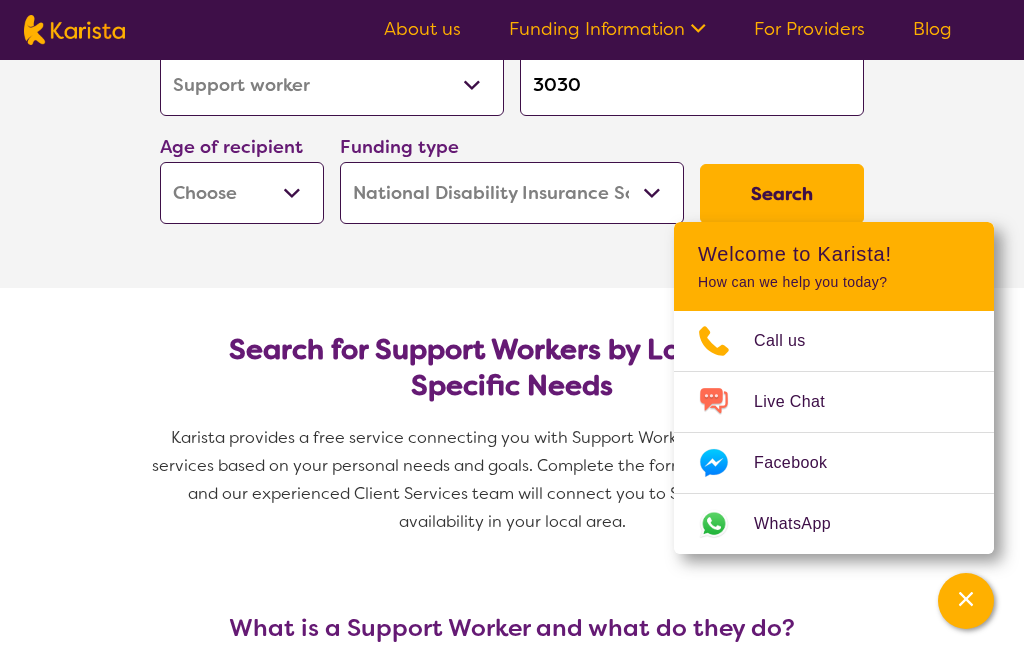 click on "Early Childhood - 0 to 9 Child - 10 to 11 Adolescent - 12 to 17 Adult - 18 to 64 Aged - 65+" at bounding box center (242, 193) 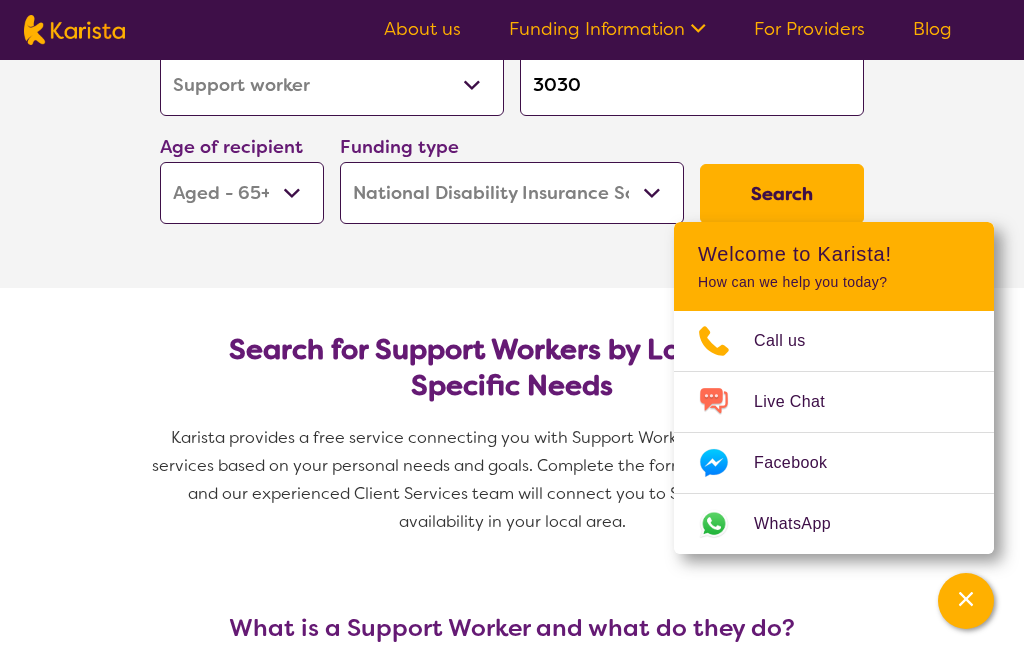 select on "AG" 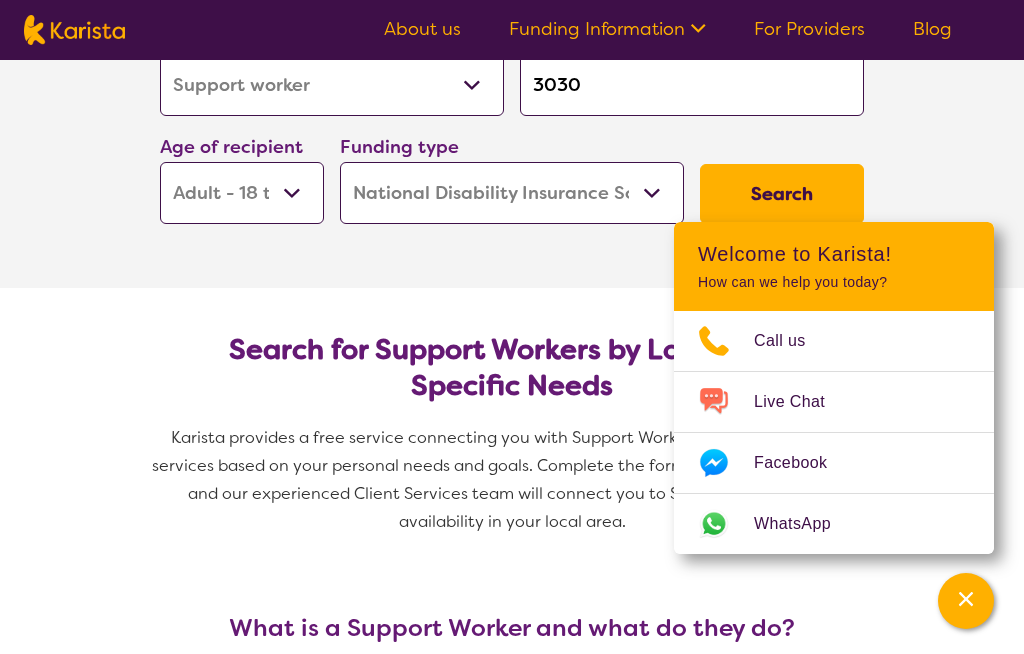 select on "AD" 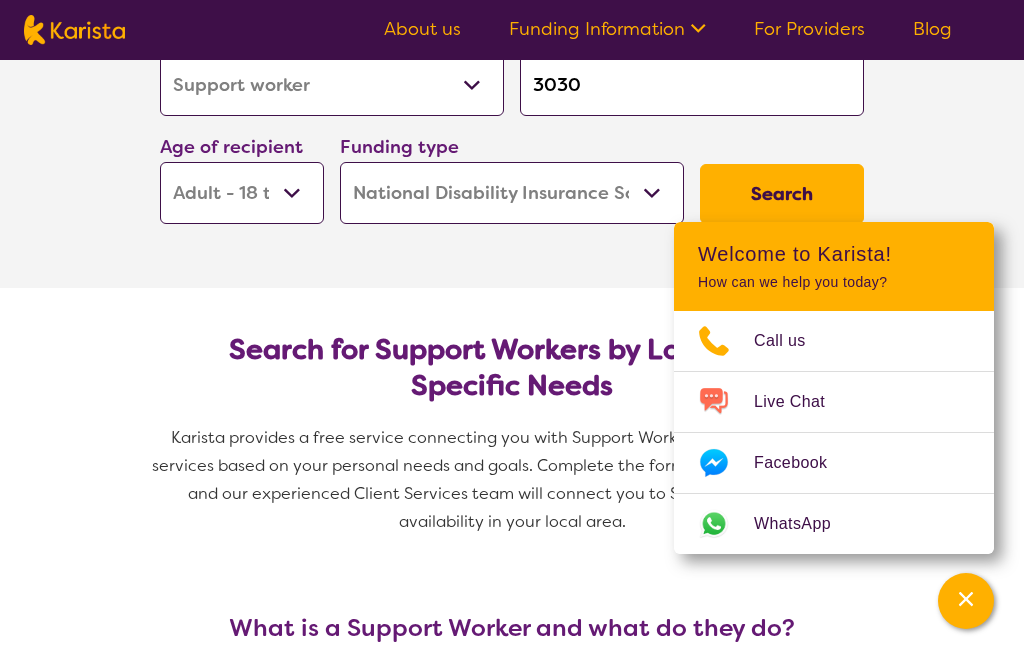click on "Home Care Package (HCP) National Disability Insurance Scheme (NDIS) I don't know" at bounding box center (512, 193) 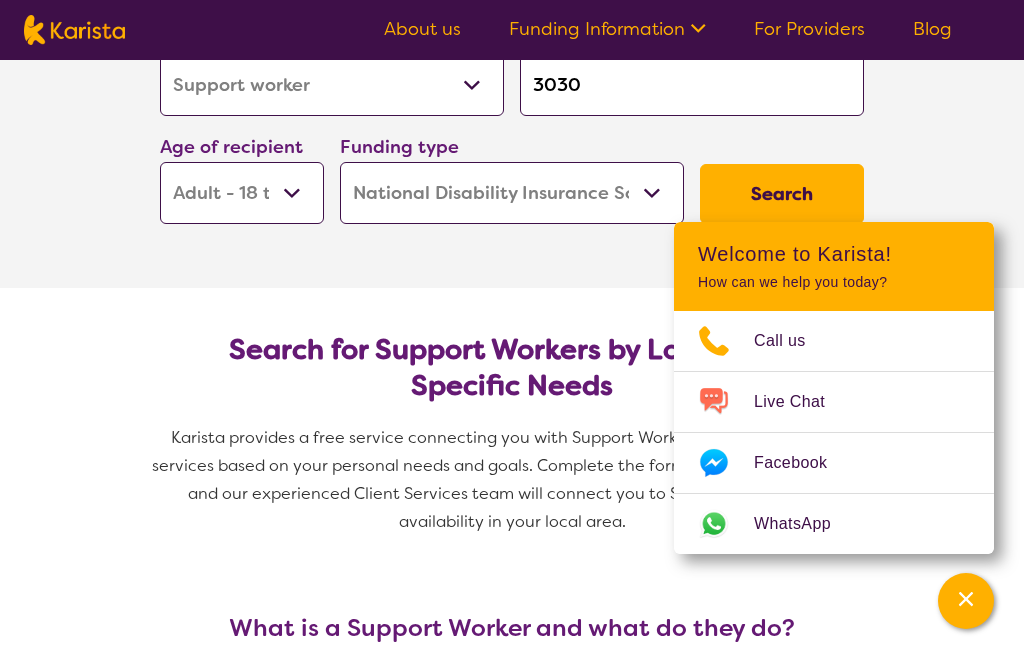 click on "Search" at bounding box center [782, 194] 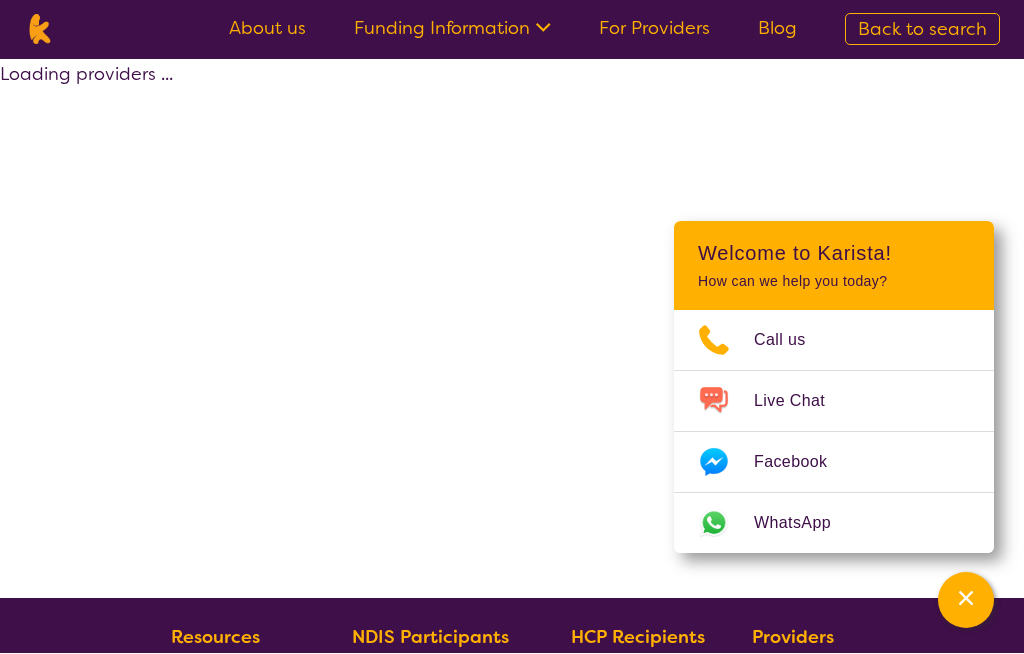 scroll, scrollTop: 1, scrollLeft: 0, axis: vertical 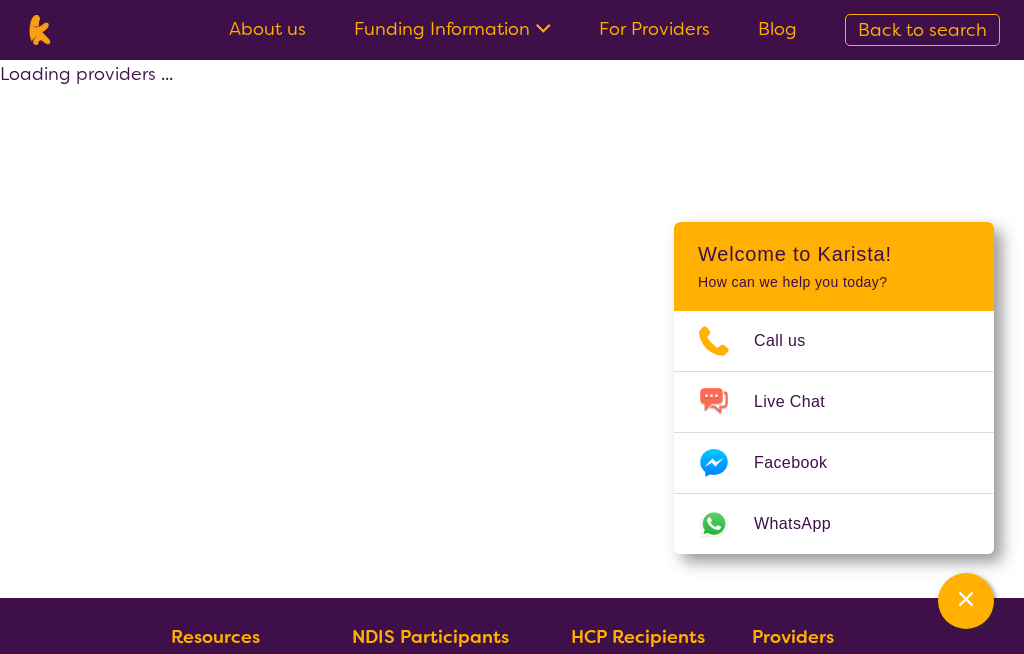 select on "by_score" 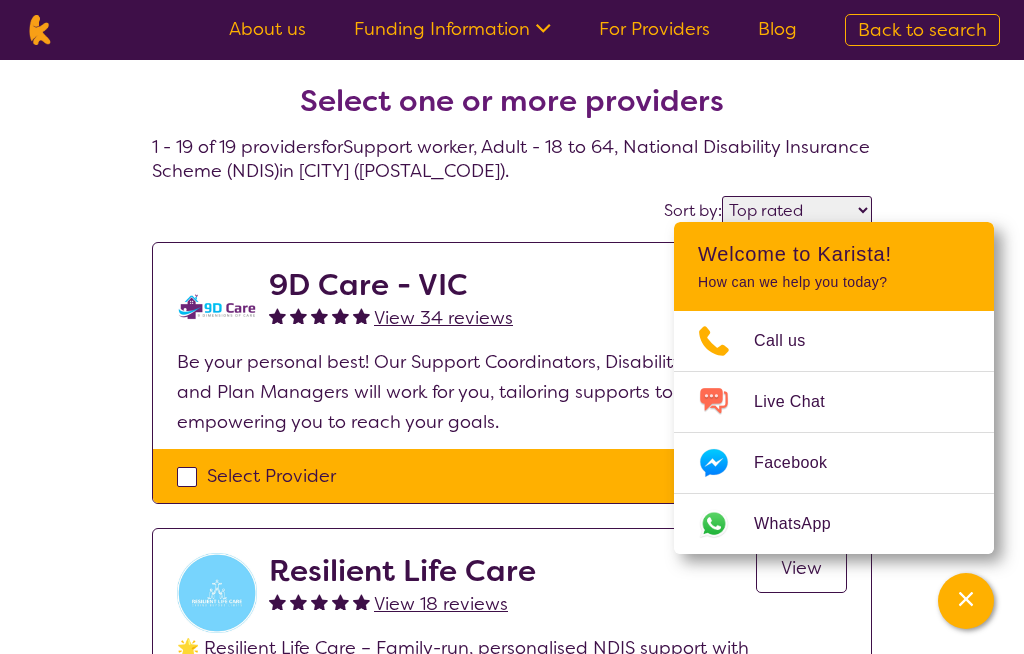 click on "Select one or more providers [NUMBER] - [NUMBER] of [NUMBER] providers for Support worker , Adult - [NUMBER] to [NUMBER] , National Disability Insurance Scheme (NDIS) in [CITY] ([POSTAL_CODE]). Sort by: Highly reviewed Top rated [NUMBER] [COMPANY] - [STATE] View [NUMBER] reviews View Be your personal best! Our Support Coordinators, Disability Support Workers, and Plan Managers will work for you, tailoring supports to your needs and empowering you to reach your goals. Select Provider Resilient Life Care View [NUMBER] reviews View 🌟 Resilient Life Care – Family-run, personalised NDIS support with immediate capacity. Multilingual team, holistic care & tailored plans to empower independence. Support that truly cares! 💙 Select Provider [COMPANY] Care and Support Services View [NUMBER] reviews View Be your personal best! Our Support Coordinators, Disability Support Workers, and Plan Managers will work for you, tailoring supports to your needs and empowering you to reach your goals. Select Provider Hope Health & Care Services Pty Ltd View [NUMBER] reviews View" at bounding box center [512, 2866] 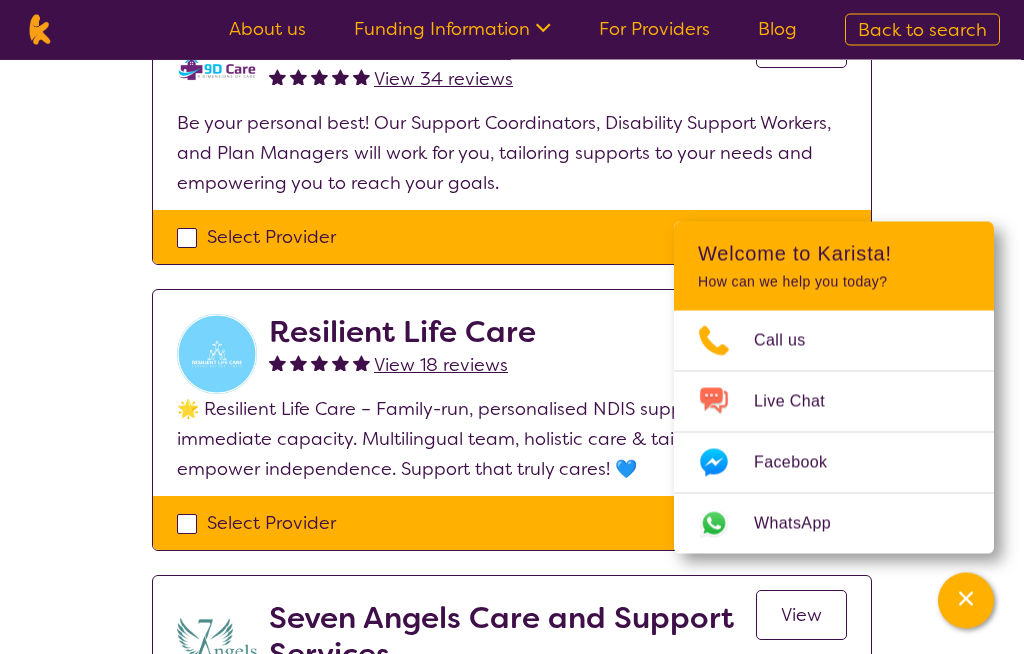 scroll, scrollTop: 246, scrollLeft: 0, axis: vertical 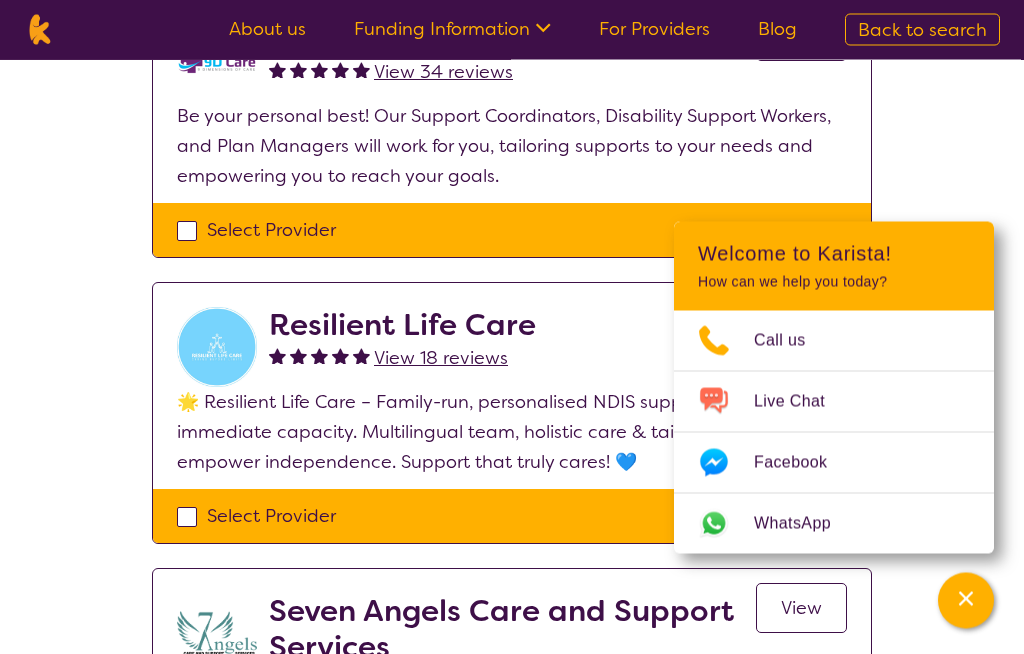 click on "Welcome to Karista! How can we help you today?" at bounding box center [834, 266] 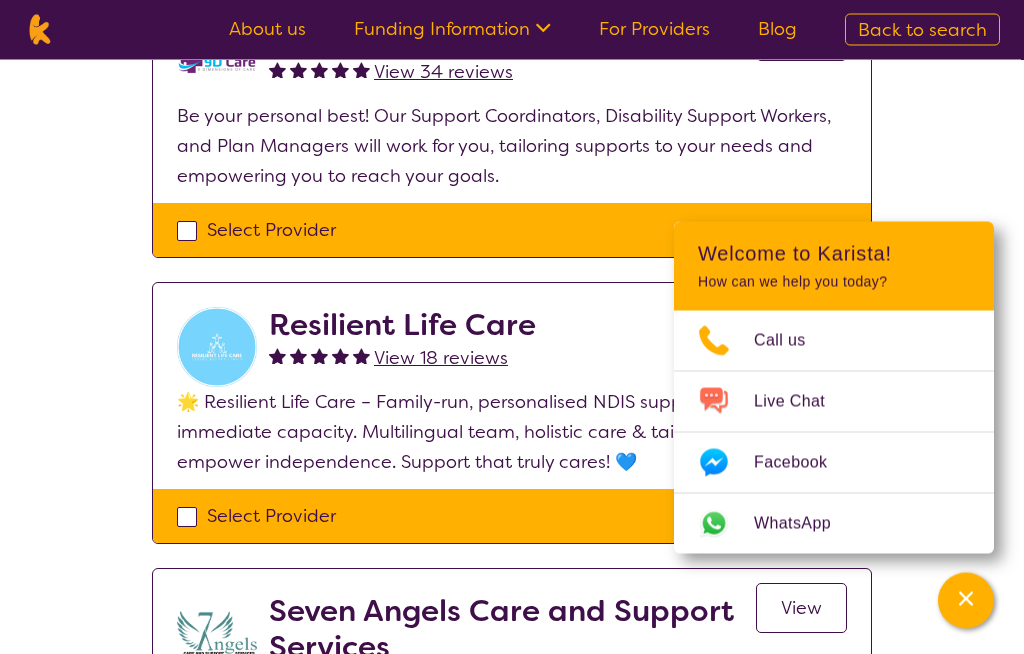 scroll, scrollTop: 247, scrollLeft: 0, axis: vertical 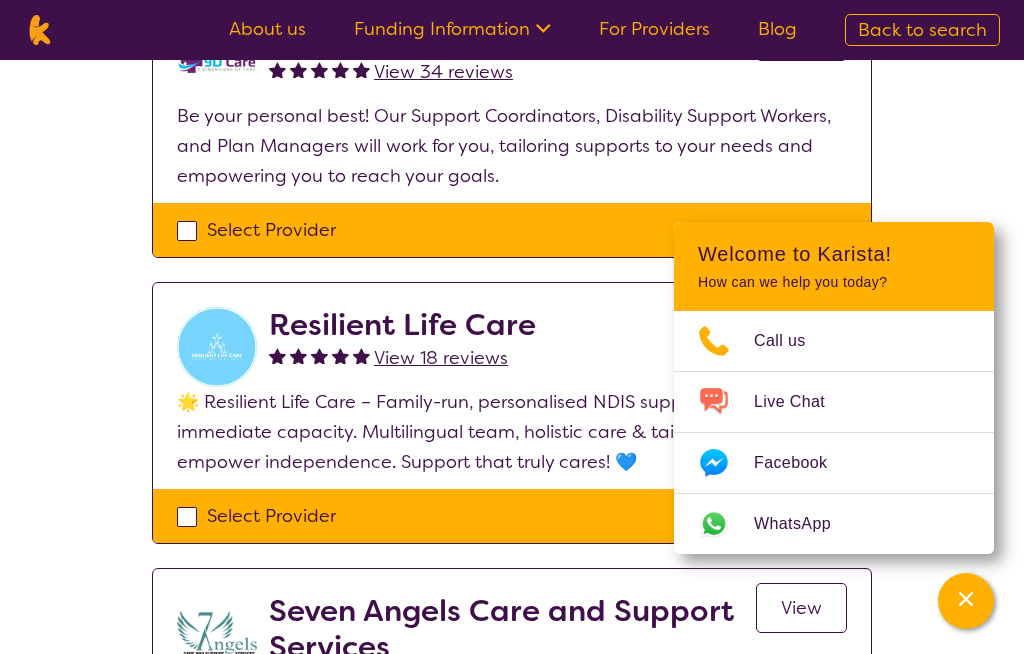 click at bounding box center [966, 601] 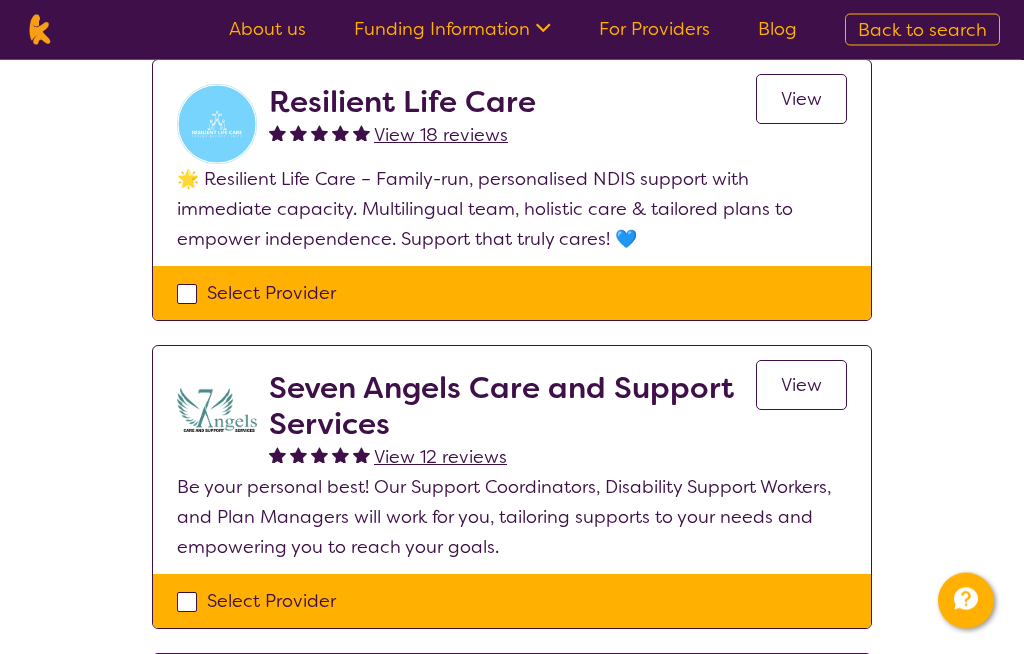 scroll, scrollTop: 470, scrollLeft: 0, axis: vertical 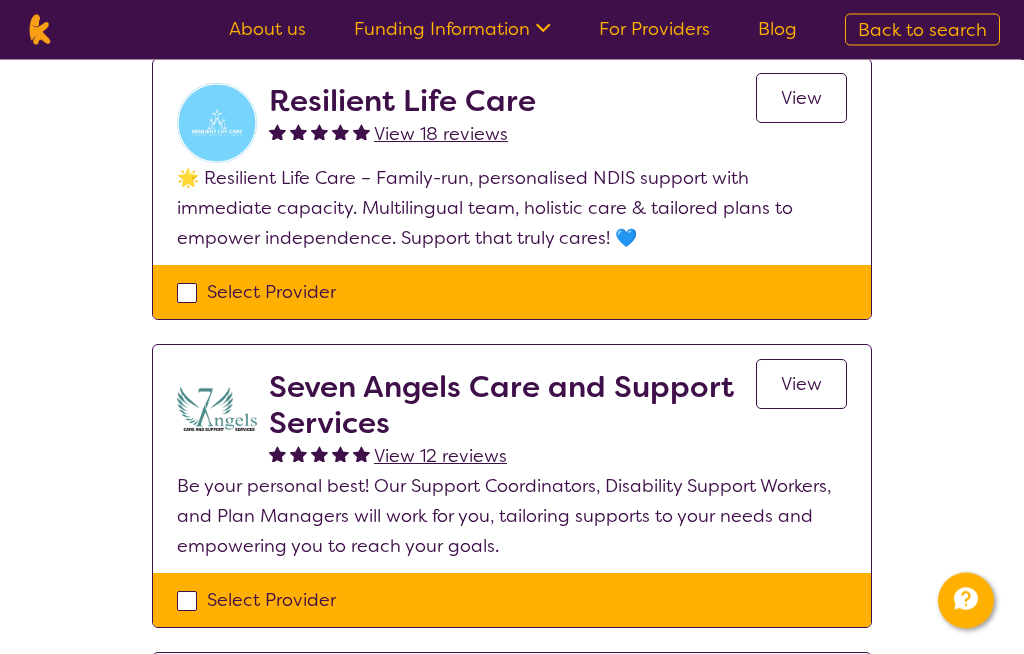 click on "[CITY]   [NUMBER]   reviews" at bounding box center (440, 457) 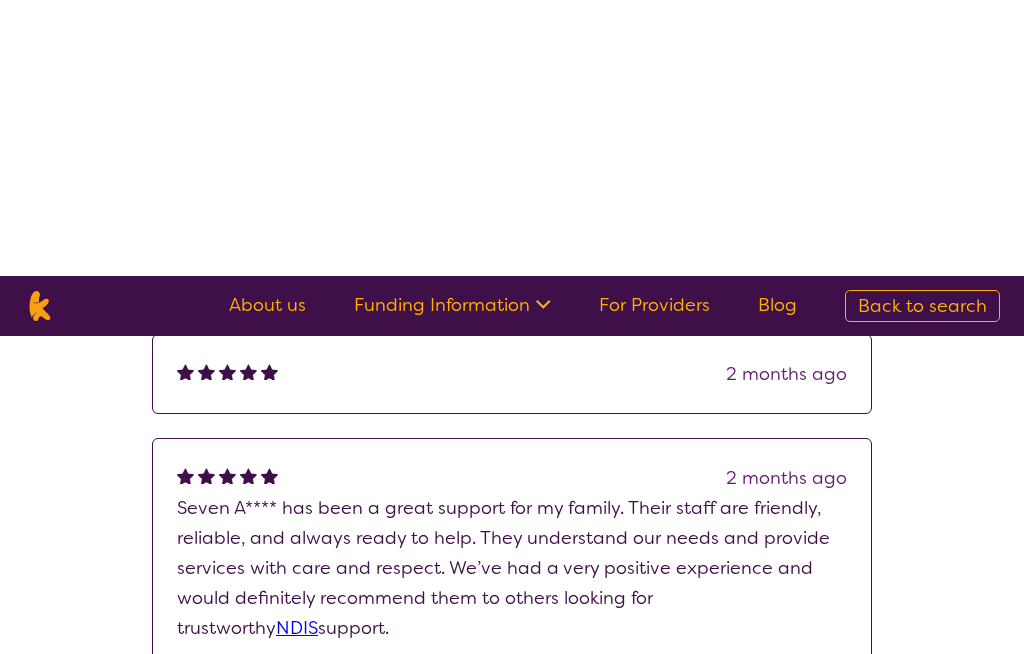 scroll, scrollTop: 0, scrollLeft: 0, axis: both 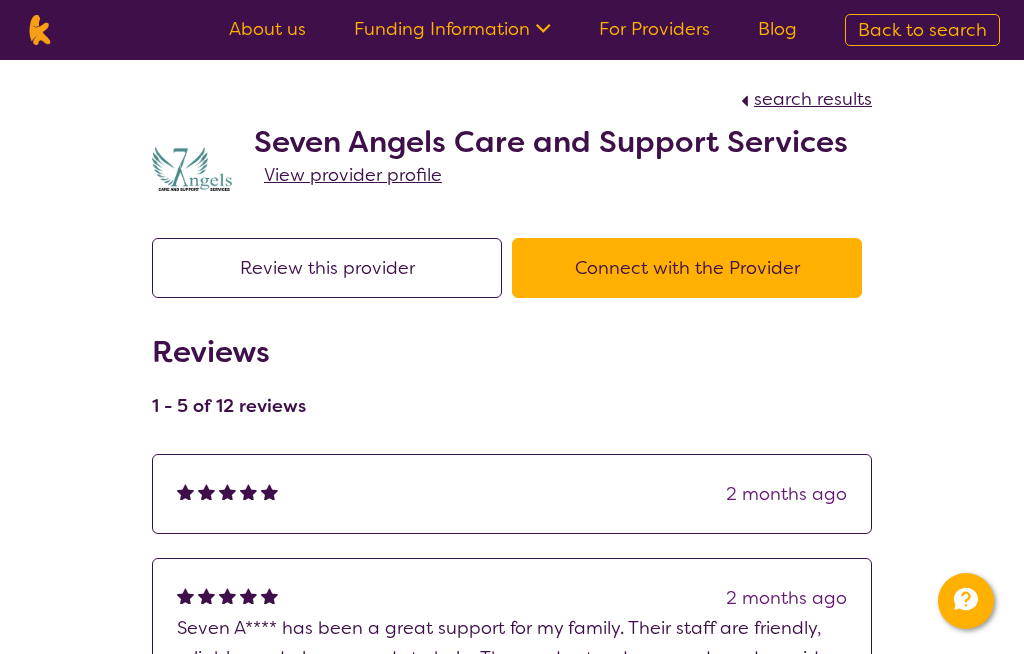 select on "by_score" 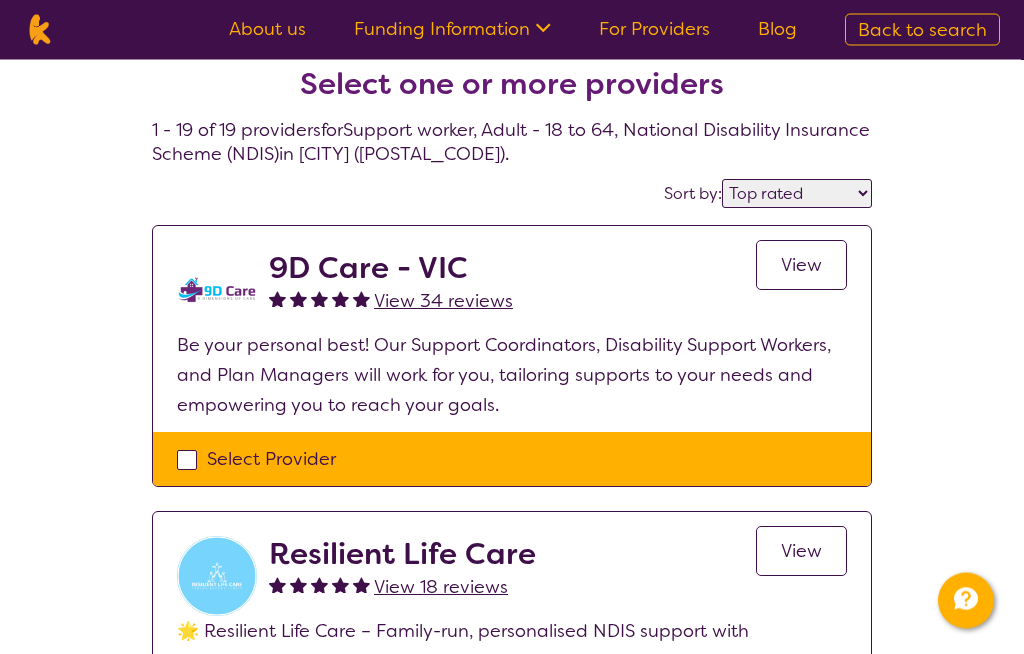 scroll, scrollTop: 0, scrollLeft: 0, axis: both 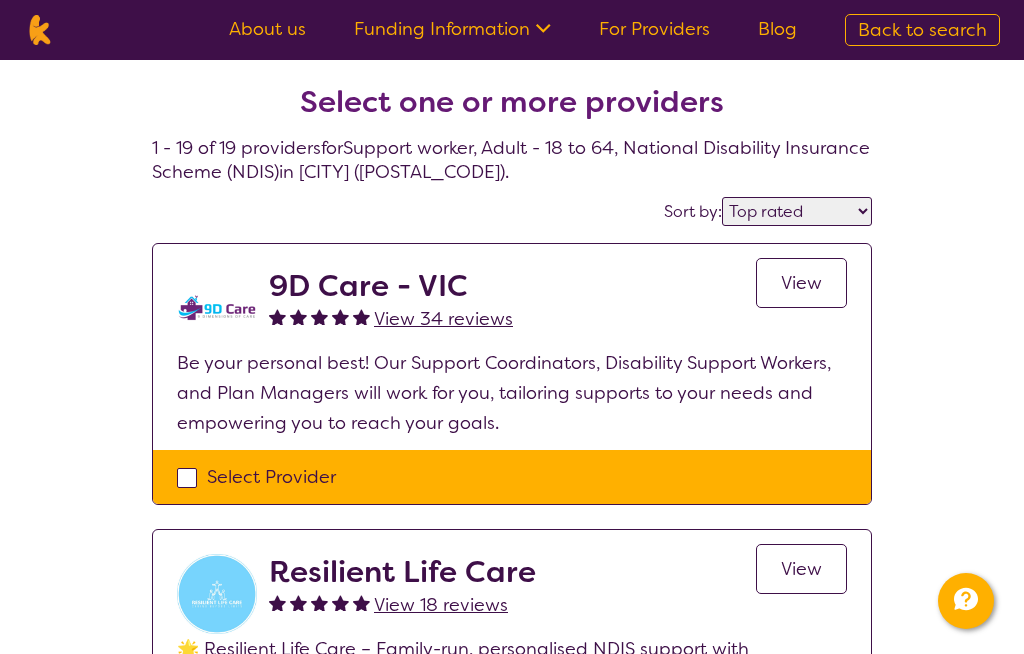 click on "View" at bounding box center [801, 283] 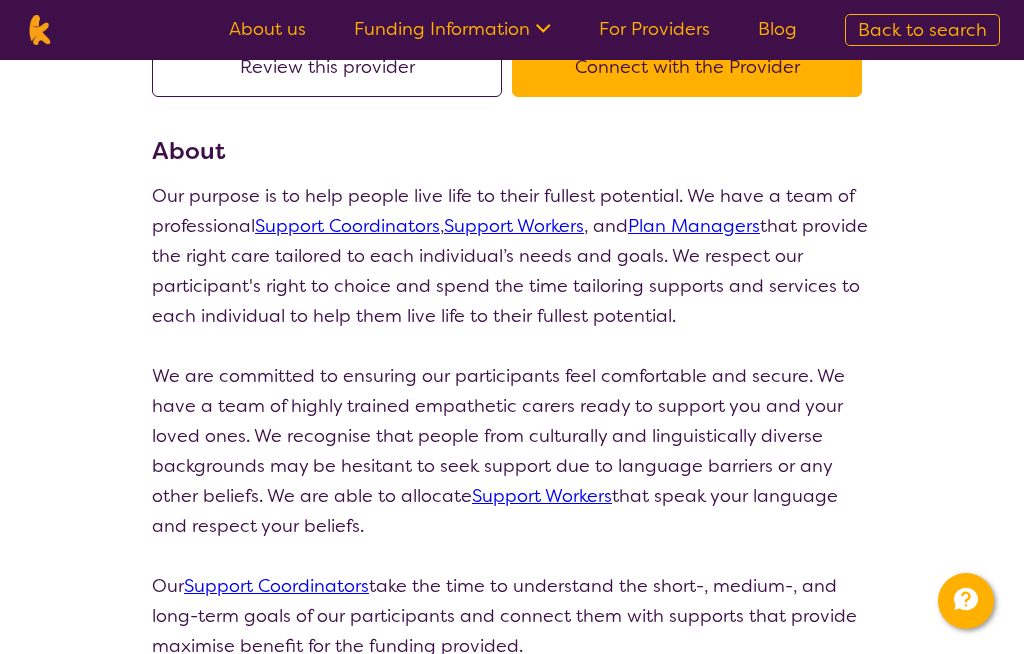 scroll, scrollTop: 0, scrollLeft: 0, axis: both 